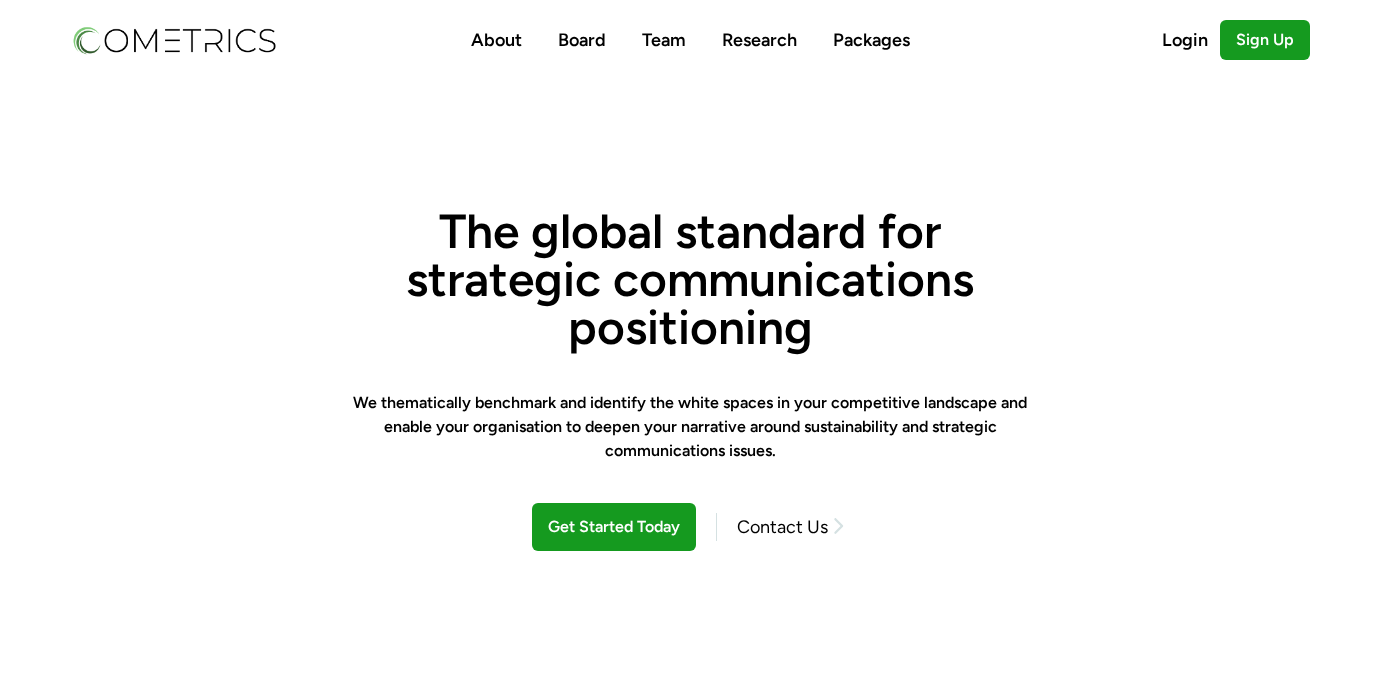 scroll, scrollTop: 0, scrollLeft: 0, axis: both 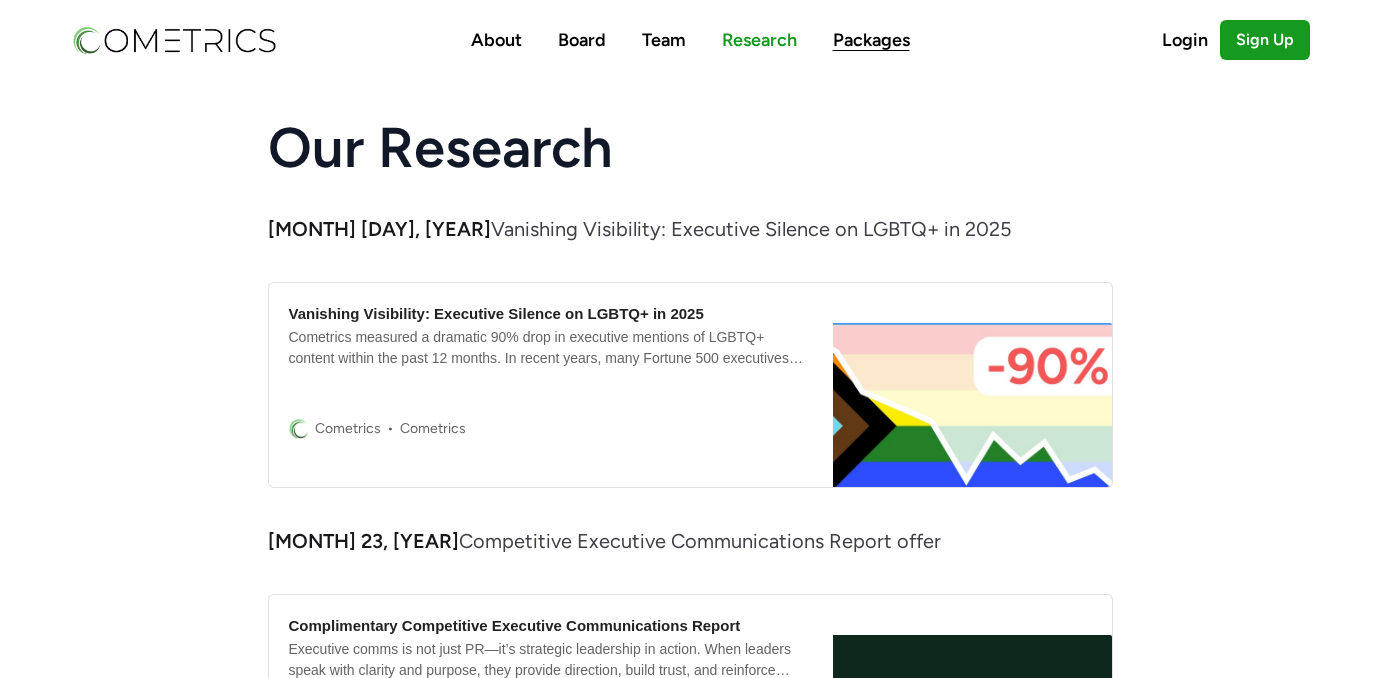 click on "Packages" at bounding box center (871, 40) 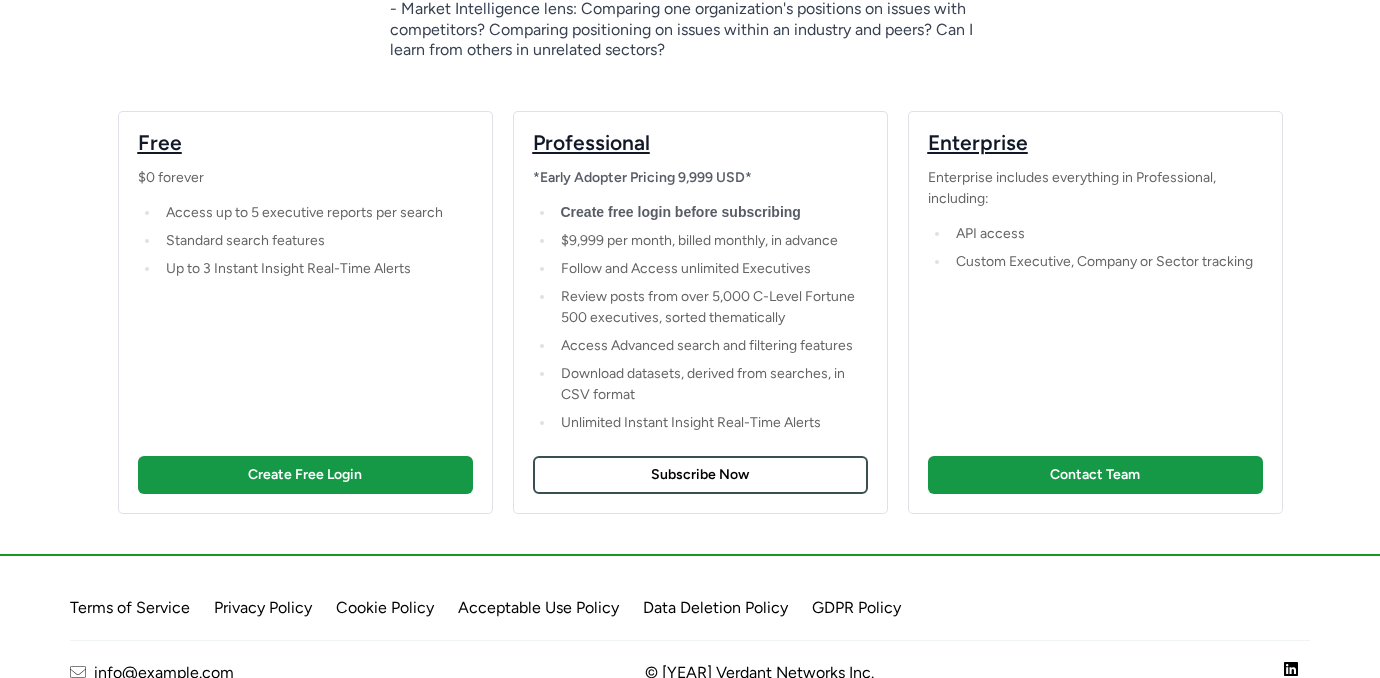 scroll, scrollTop: 457, scrollLeft: 0, axis: vertical 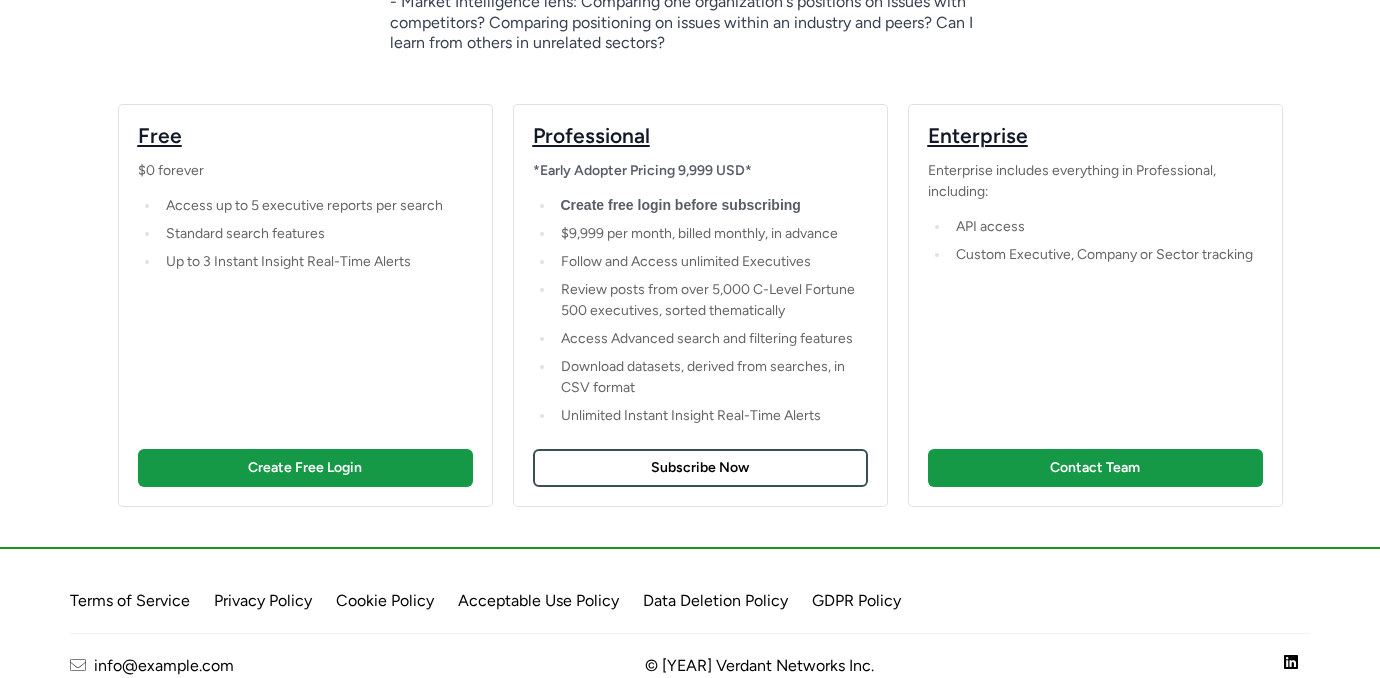 click on "Create Free Login" at bounding box center (305, 468) 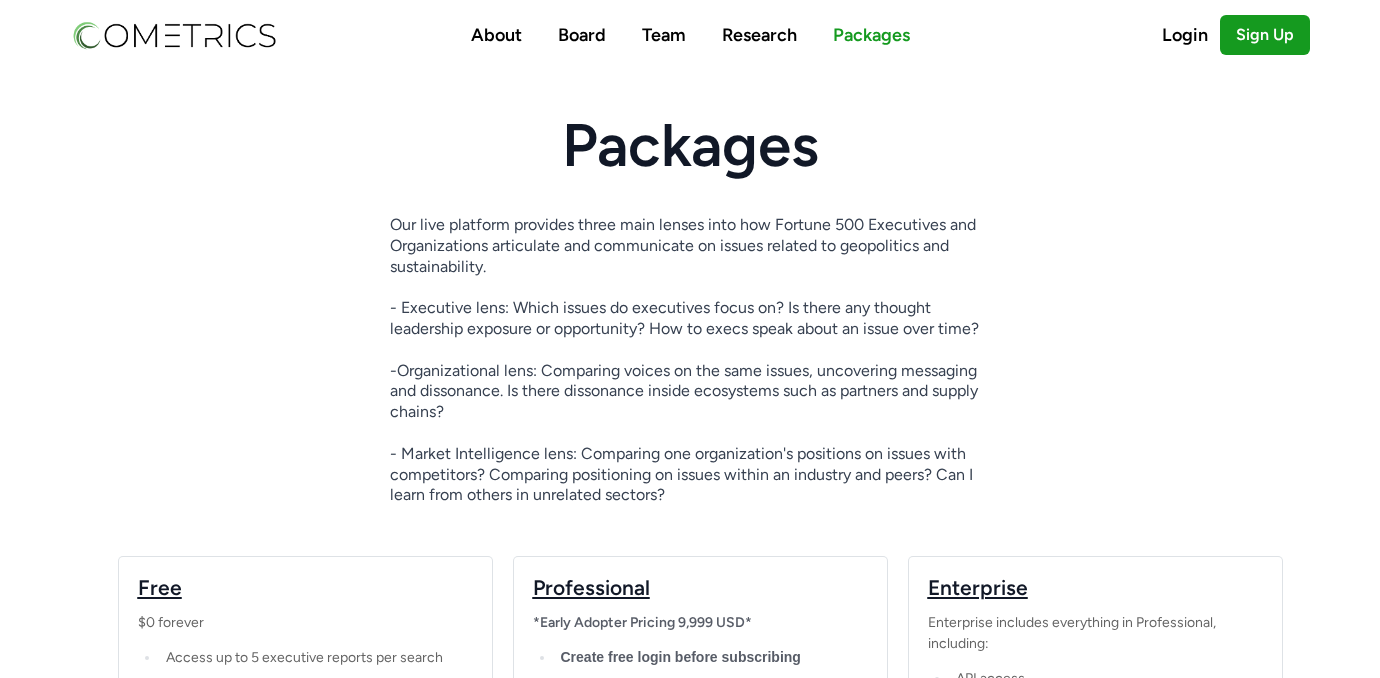scroll, scrollTop: 0, scrollLeft: 0, axis: both 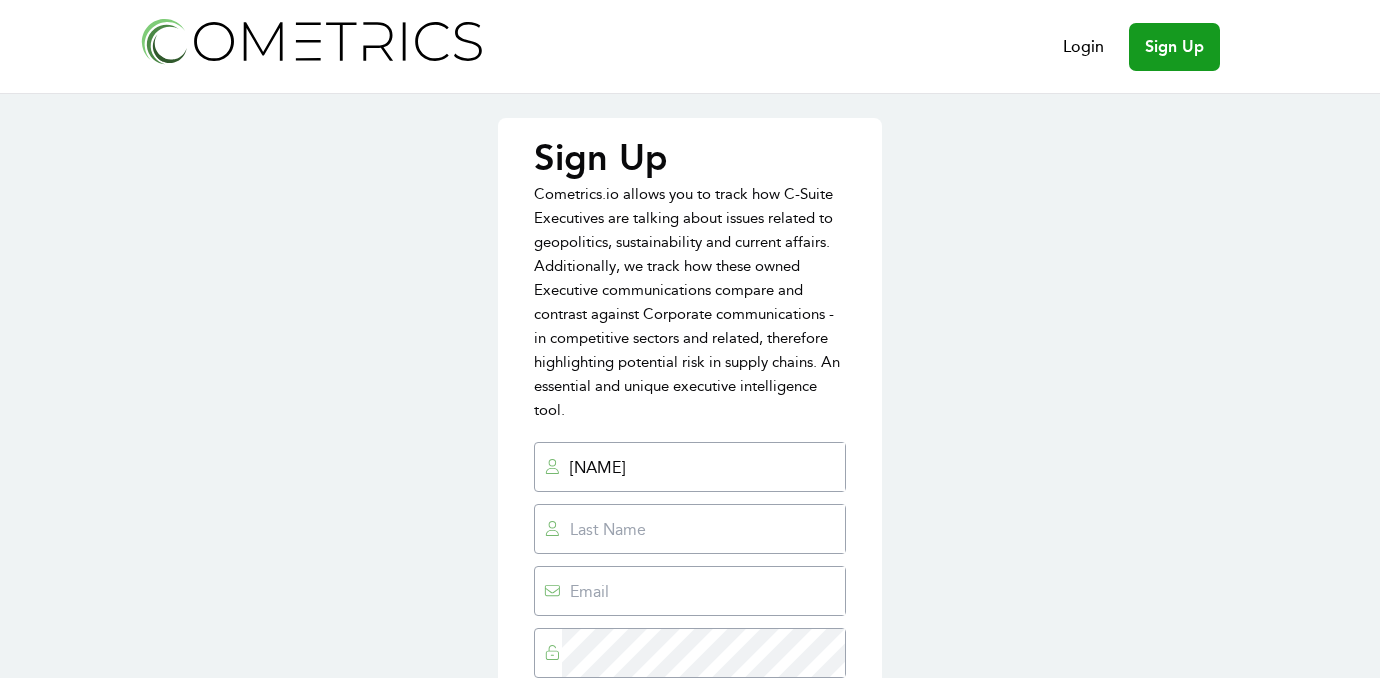 type on "[NAME]" 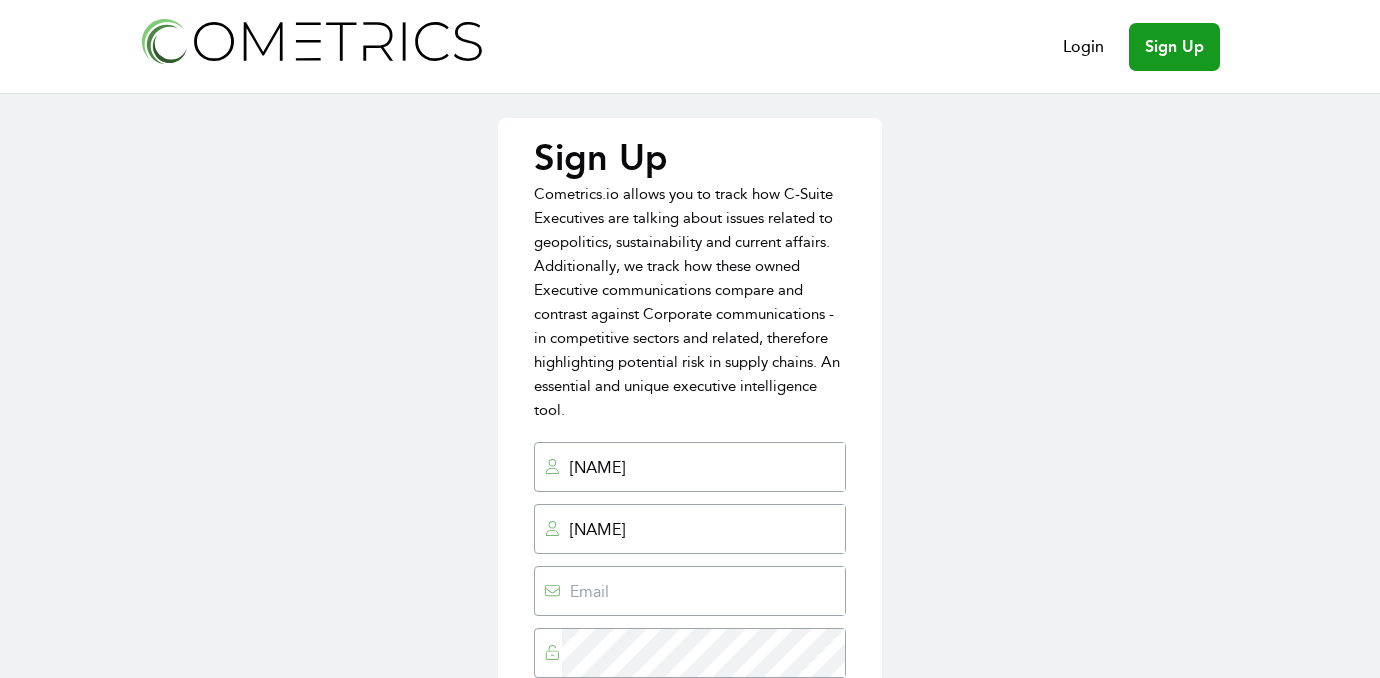 type on "[NAME]" 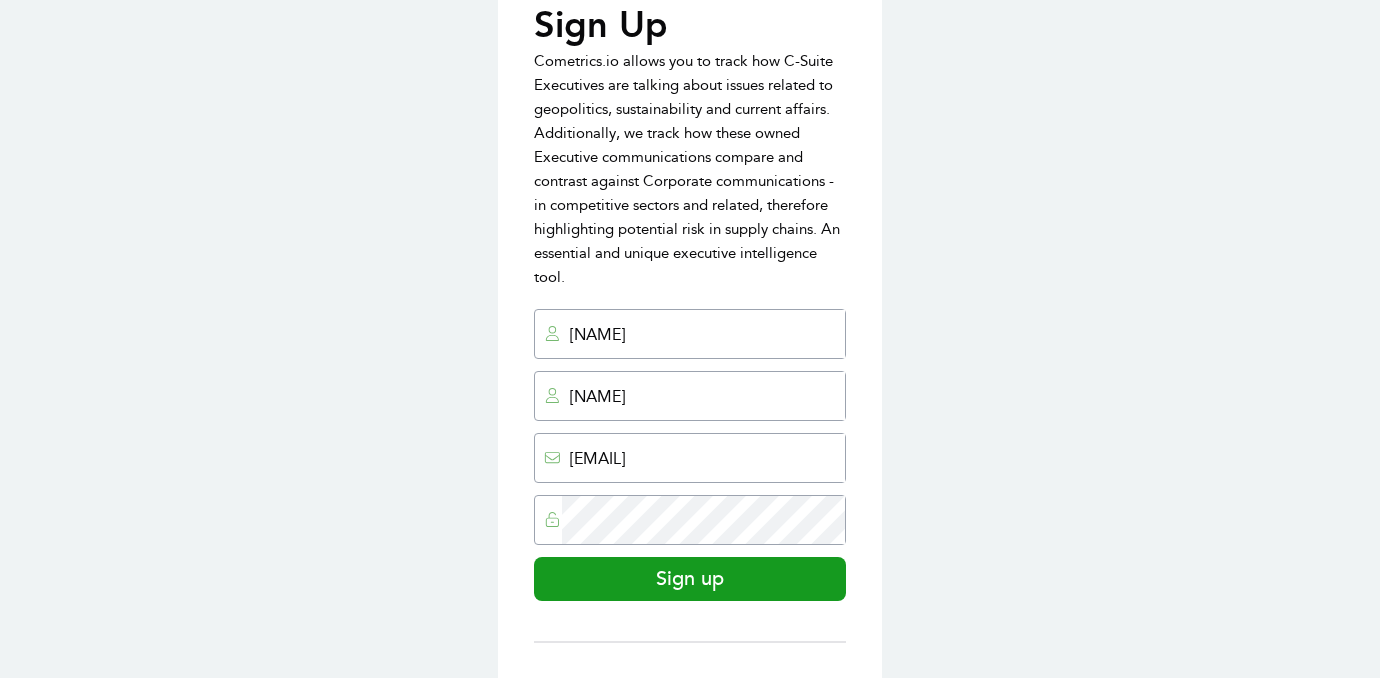 scroll, scrollTop: 246, scrollLeft: 0, axis: vertical 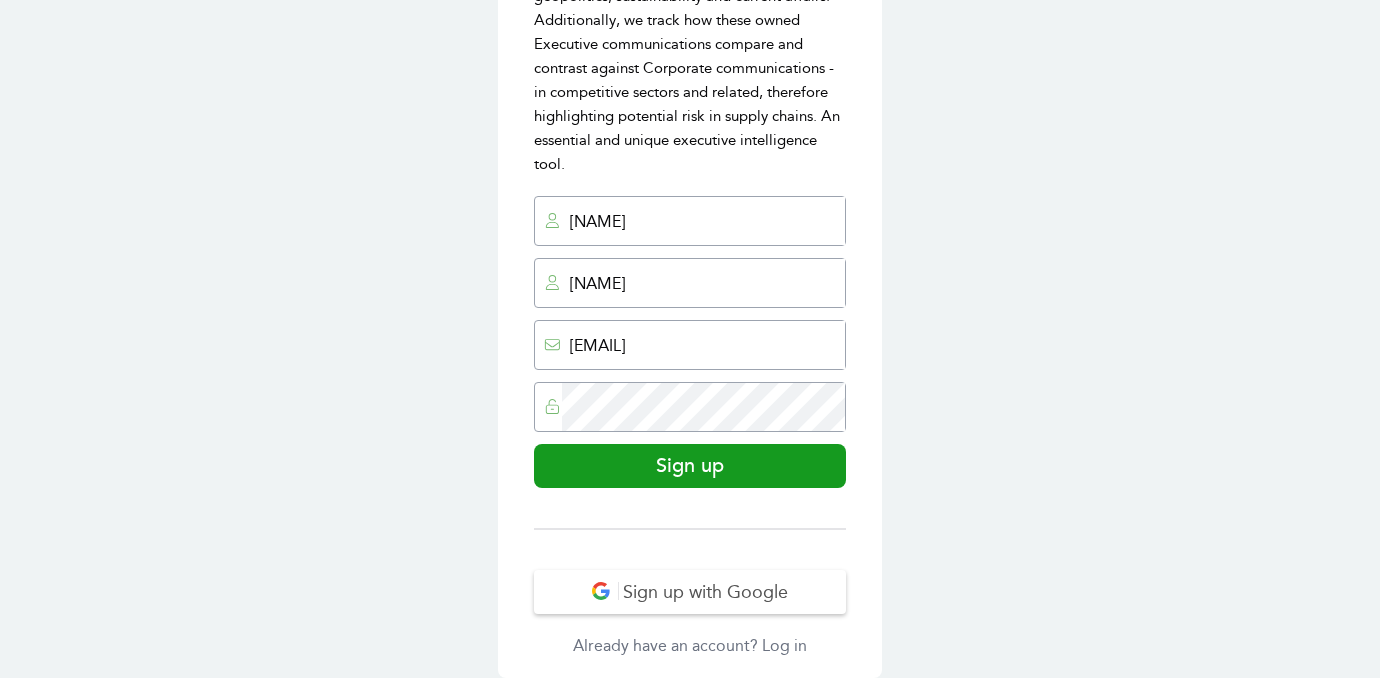 type on "[EMAIL]" 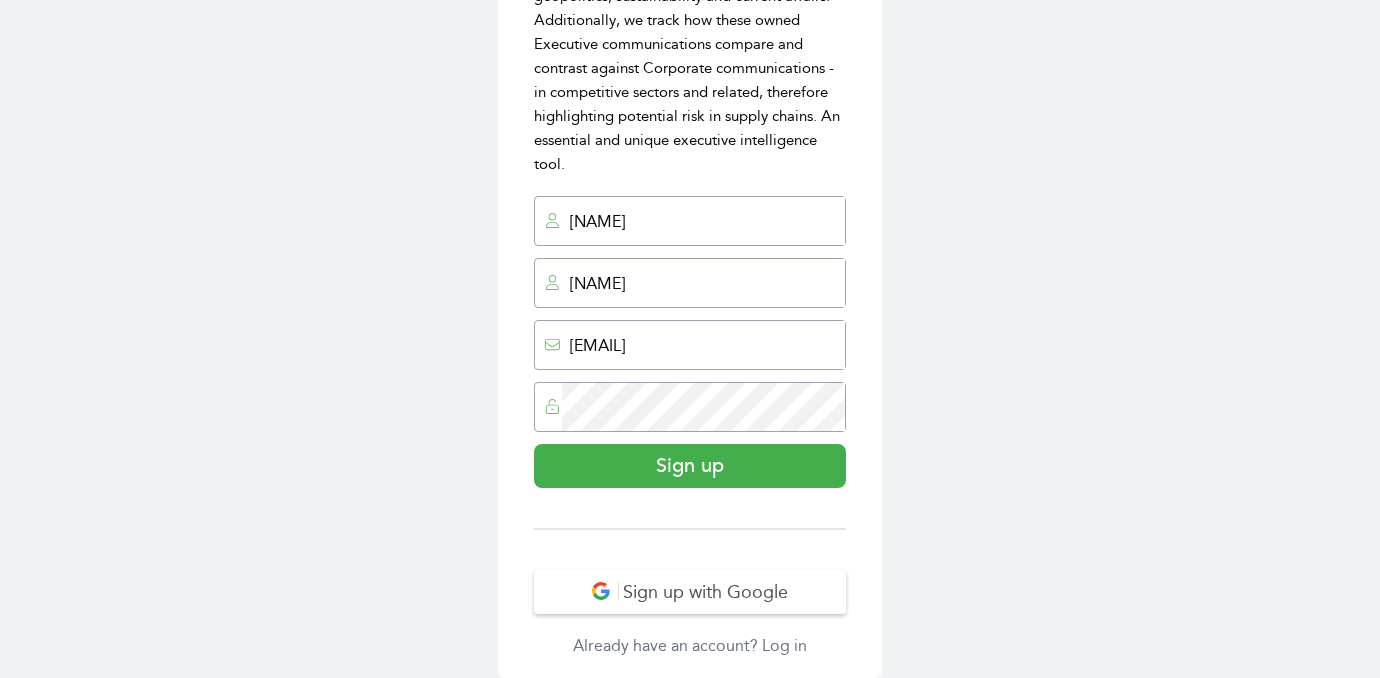 click on "Sign up" at bounding box center (690, 466) 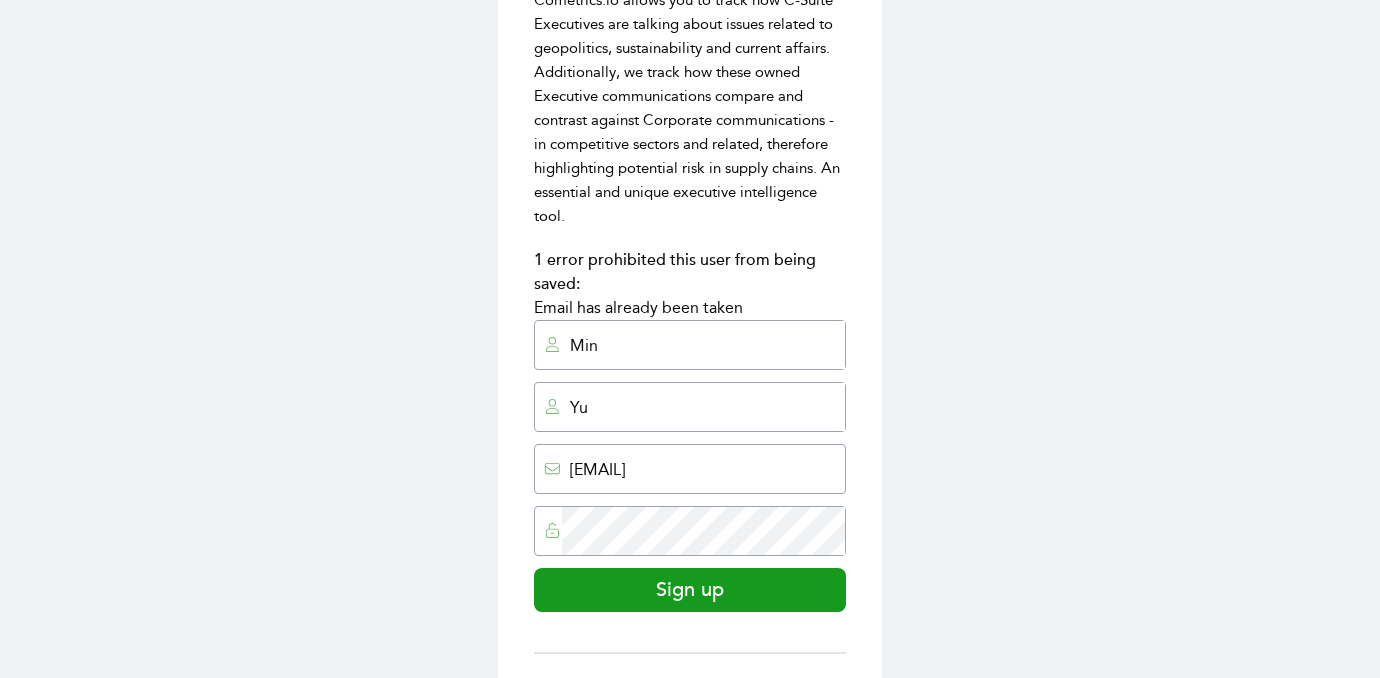 scroll, scrollTop: 0, scrollLeft: 0, axis: both 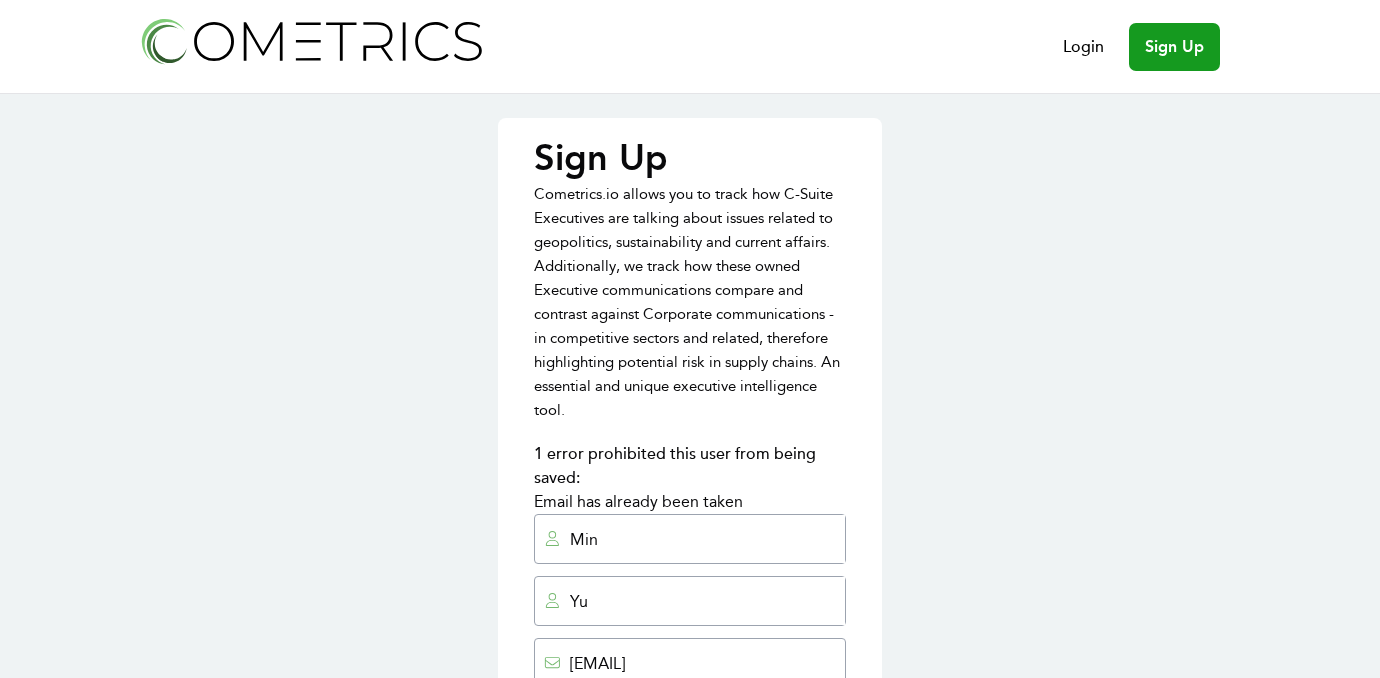 click on "Login" at bounding box center (1083, 47) 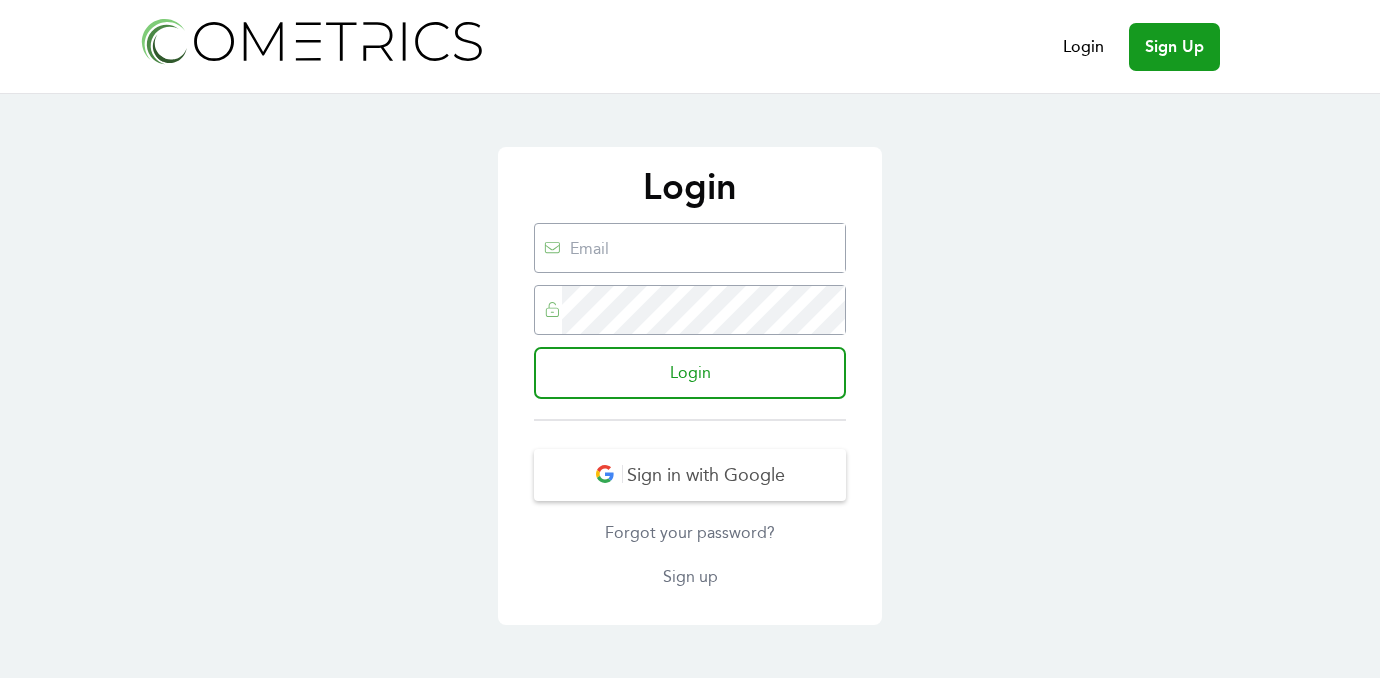 scroll, scrollTop: 0, scrollLeft: 0, axis: both 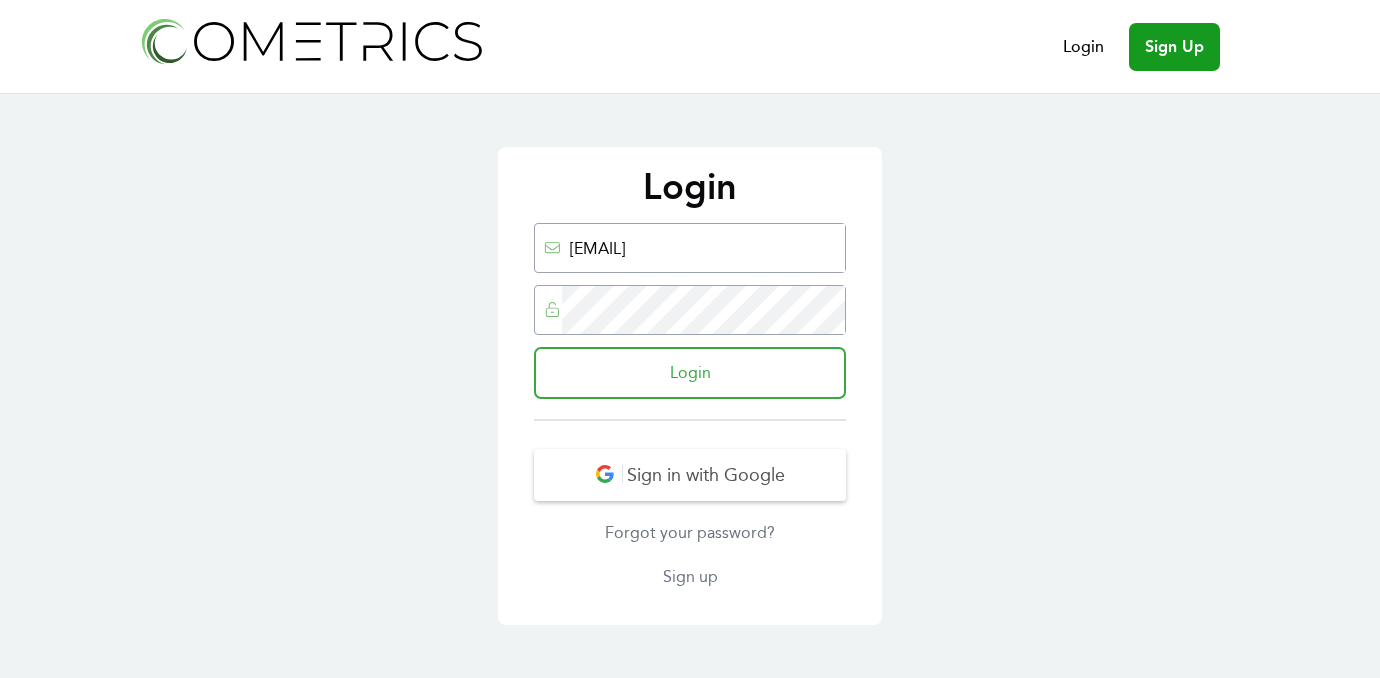 click on "Login" at bounding box center (690, 373) 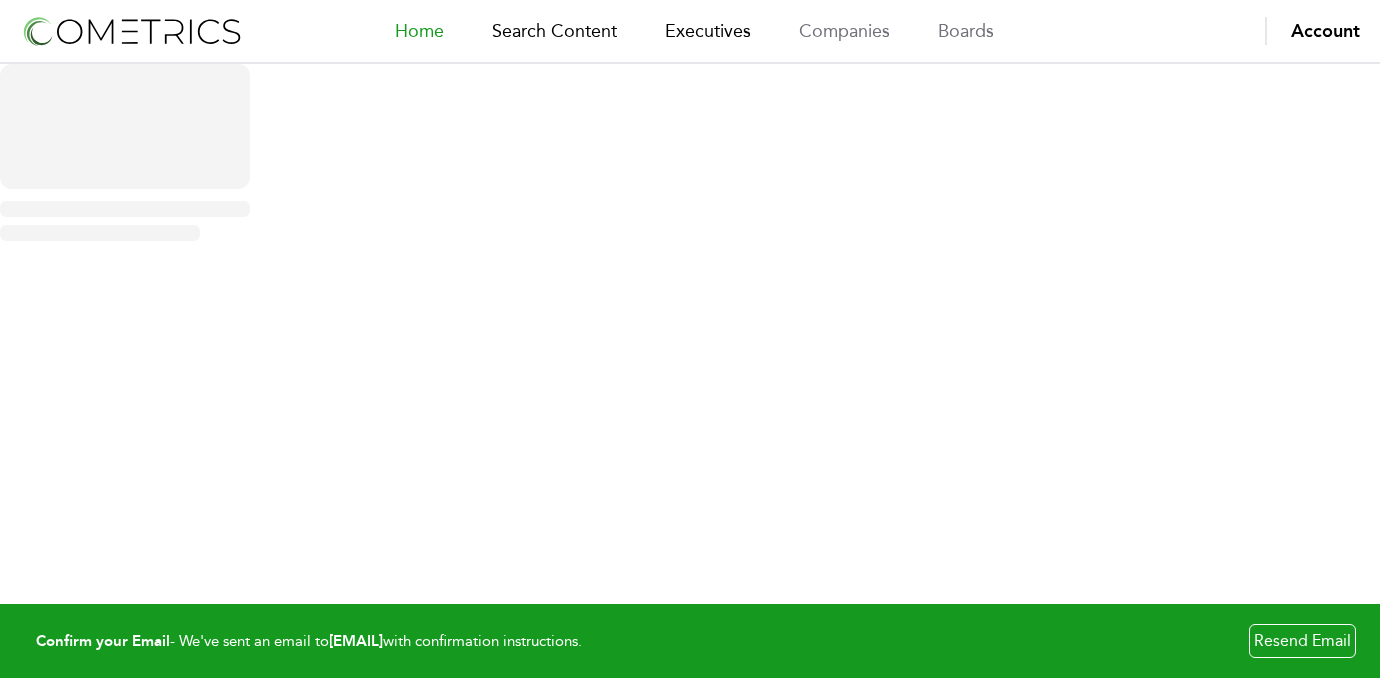 scroll, scrollTop: 0, scrollLeft: 0, axis: both 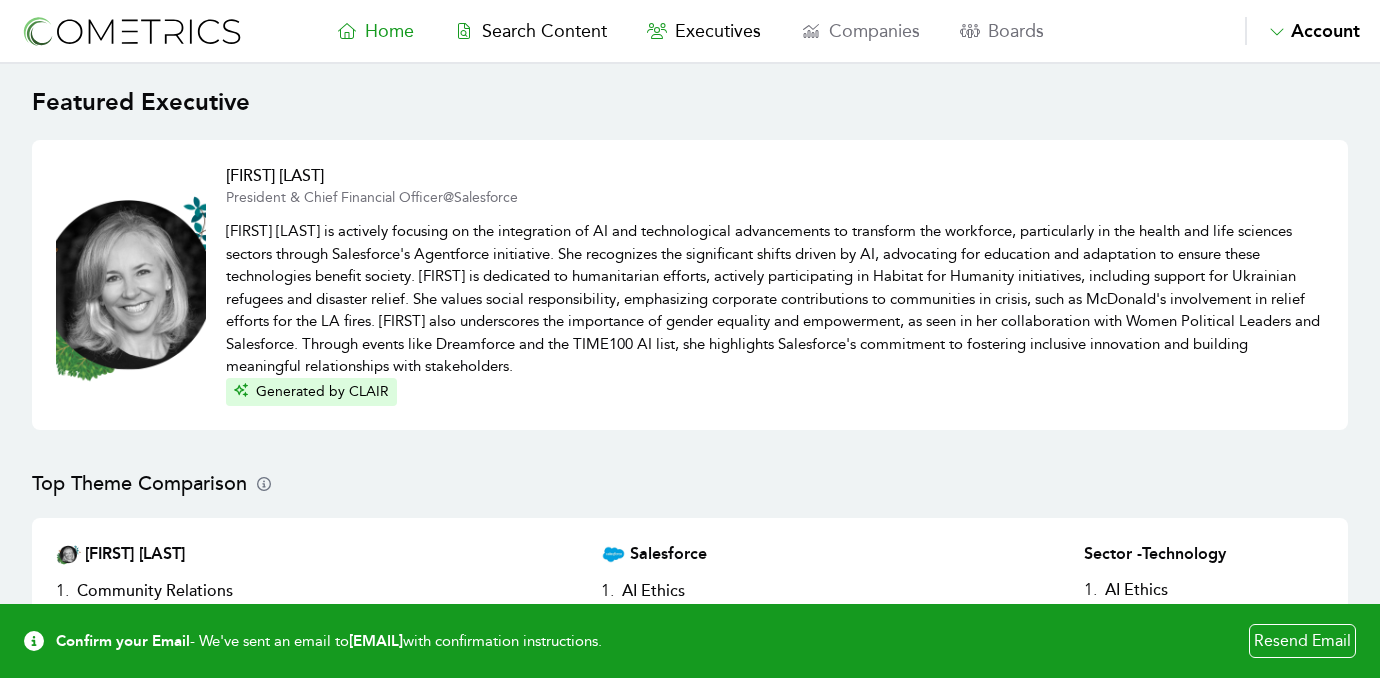 click on "[FIRST] [LAST] President & Chief Financial Officer @ Salesforce Generated by CLAIR" at bounding box center (775, 285) 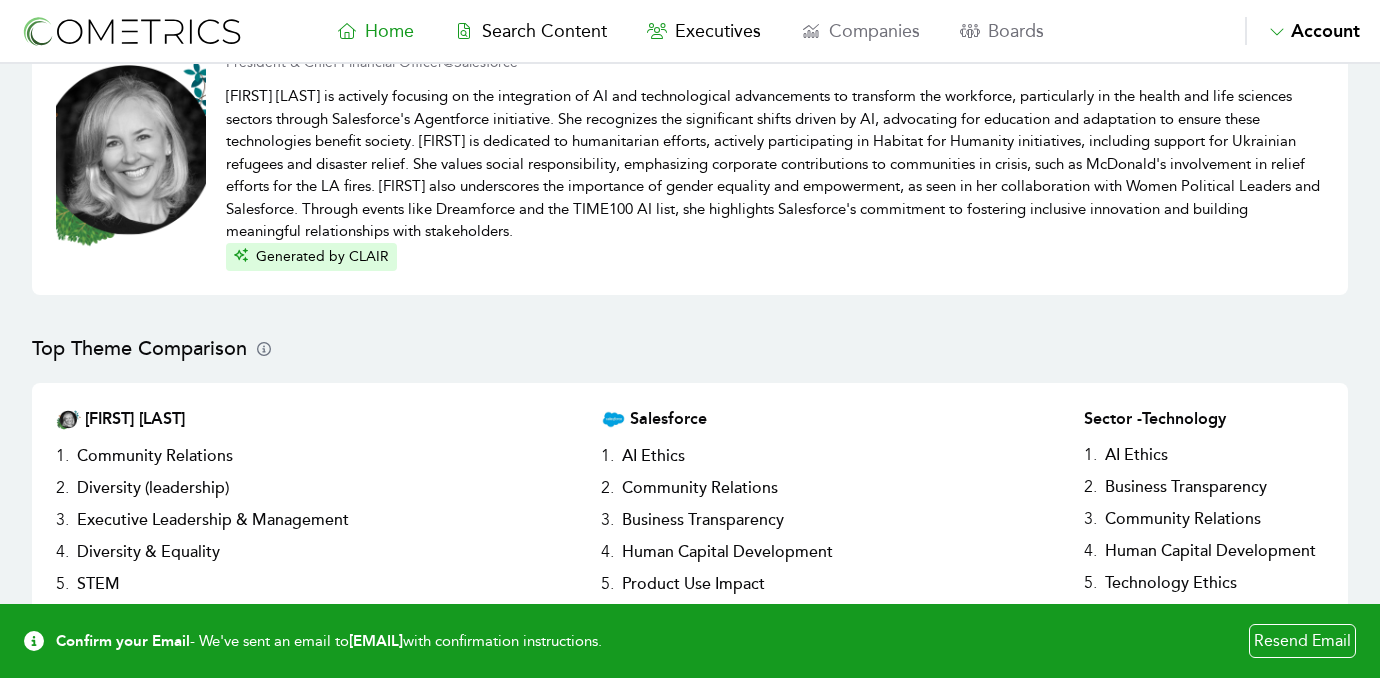 scroll, scrollTop: 134, scrollLeft: 0, axis: vertical 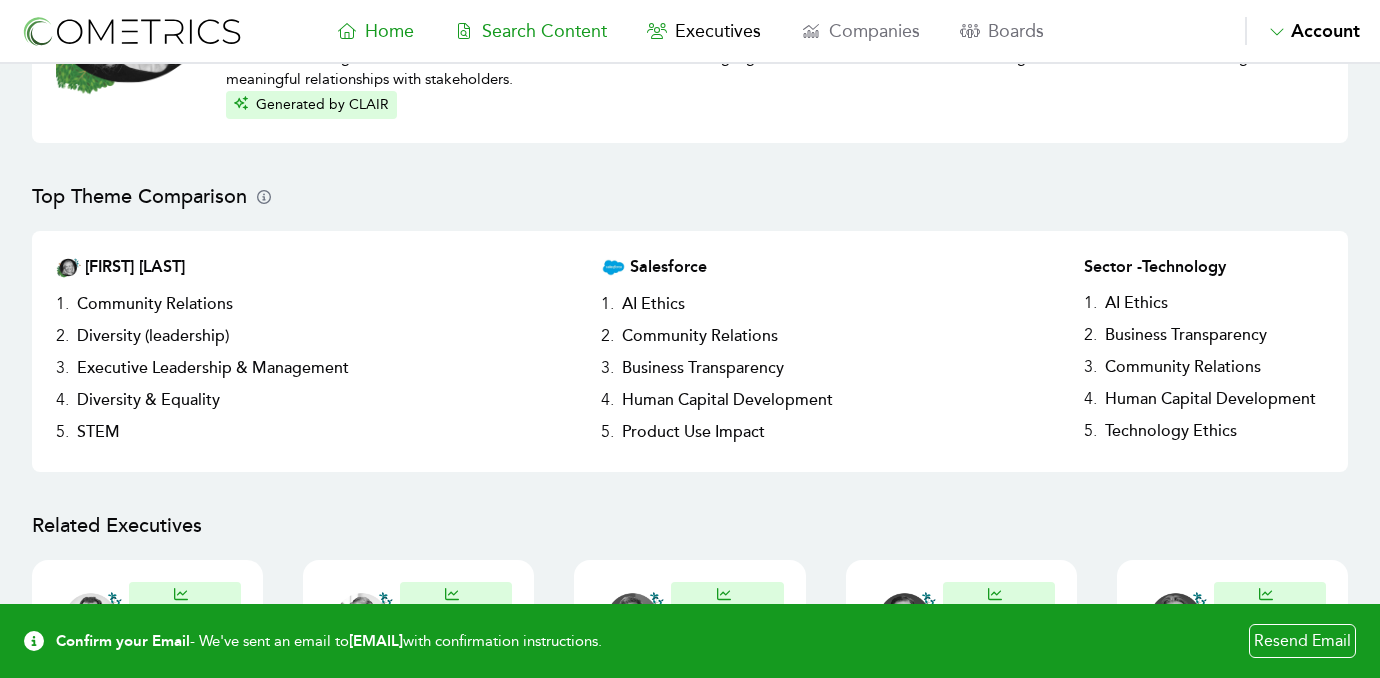 click on "Search Content" at bounding box center [544, 31] 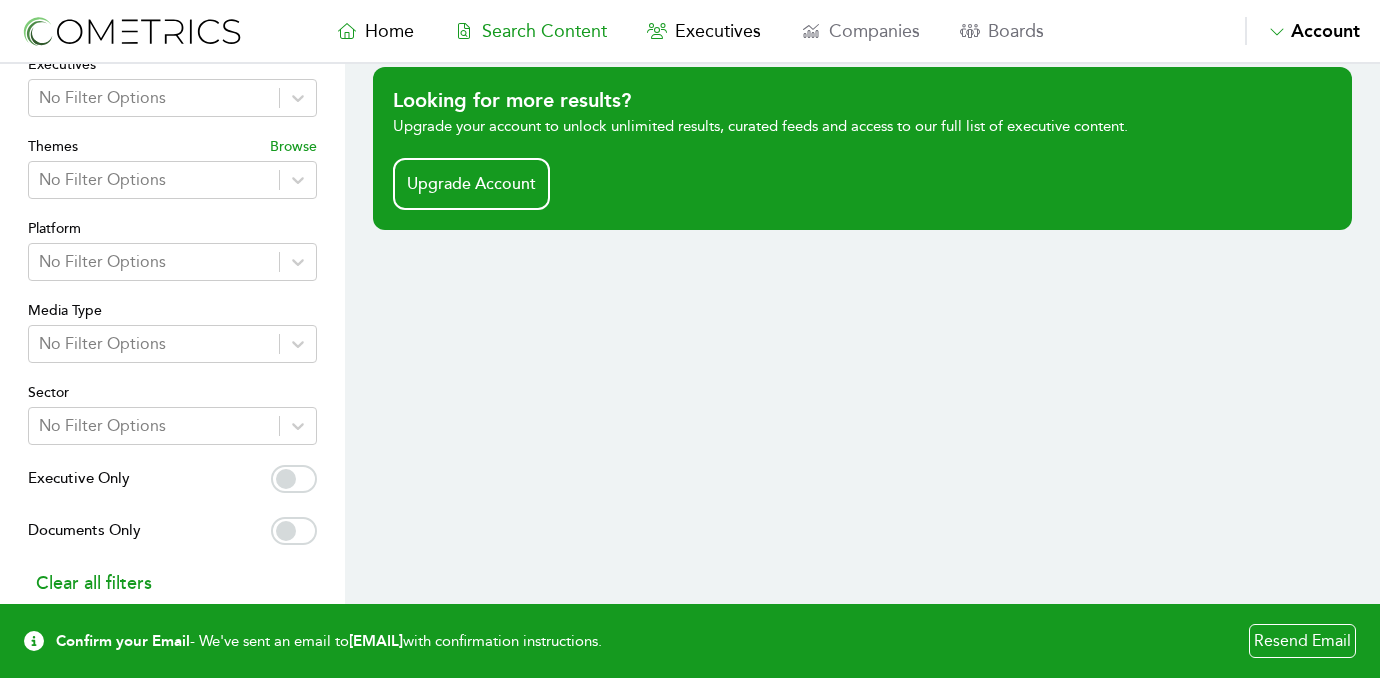 scroll, scrollTop: 0, scrollLeft: 0, axis: both 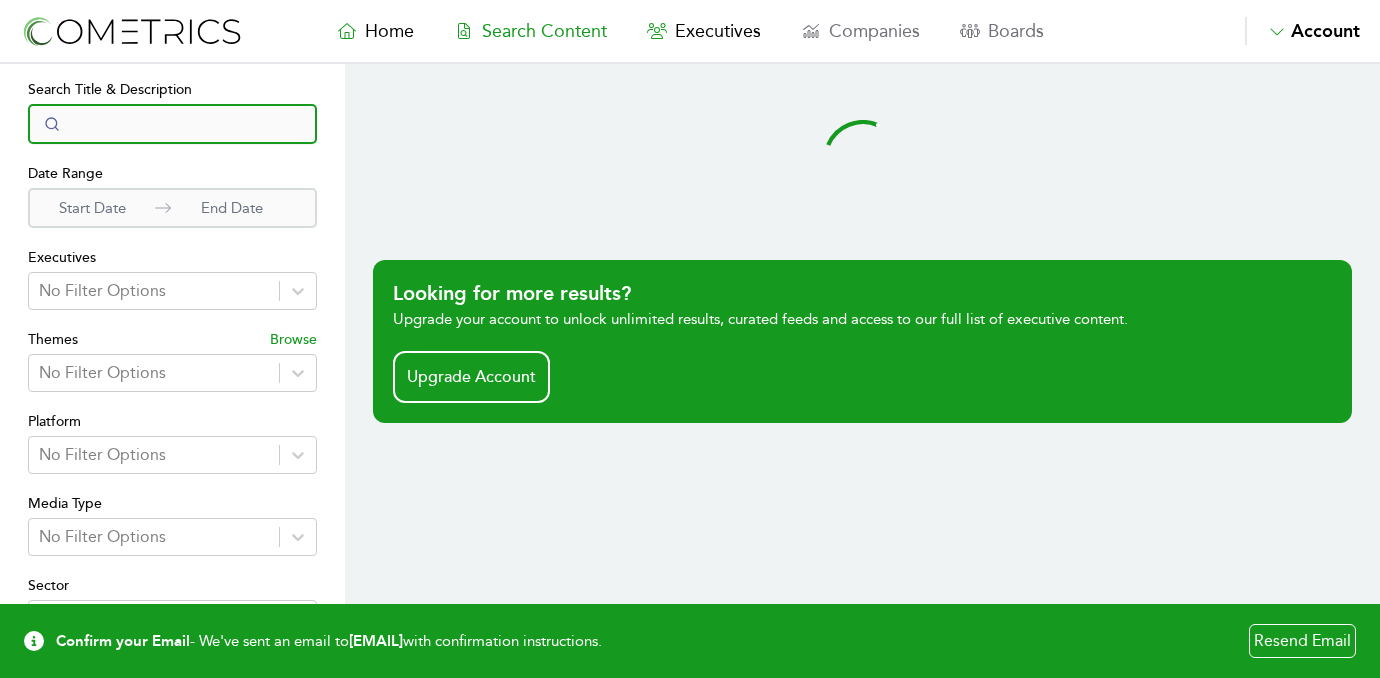 click at bounding box center [172, 124] 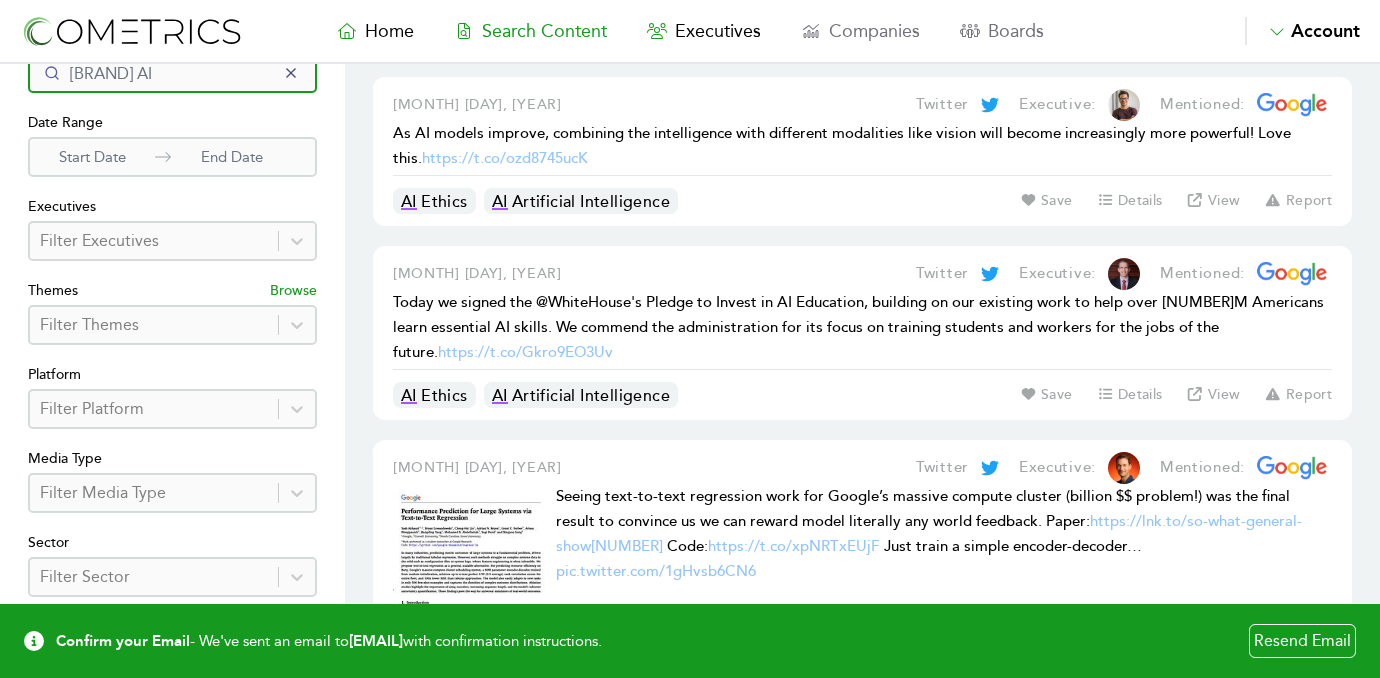 scroll, scrollTop: 0, scrollLeft: 0, axis: both 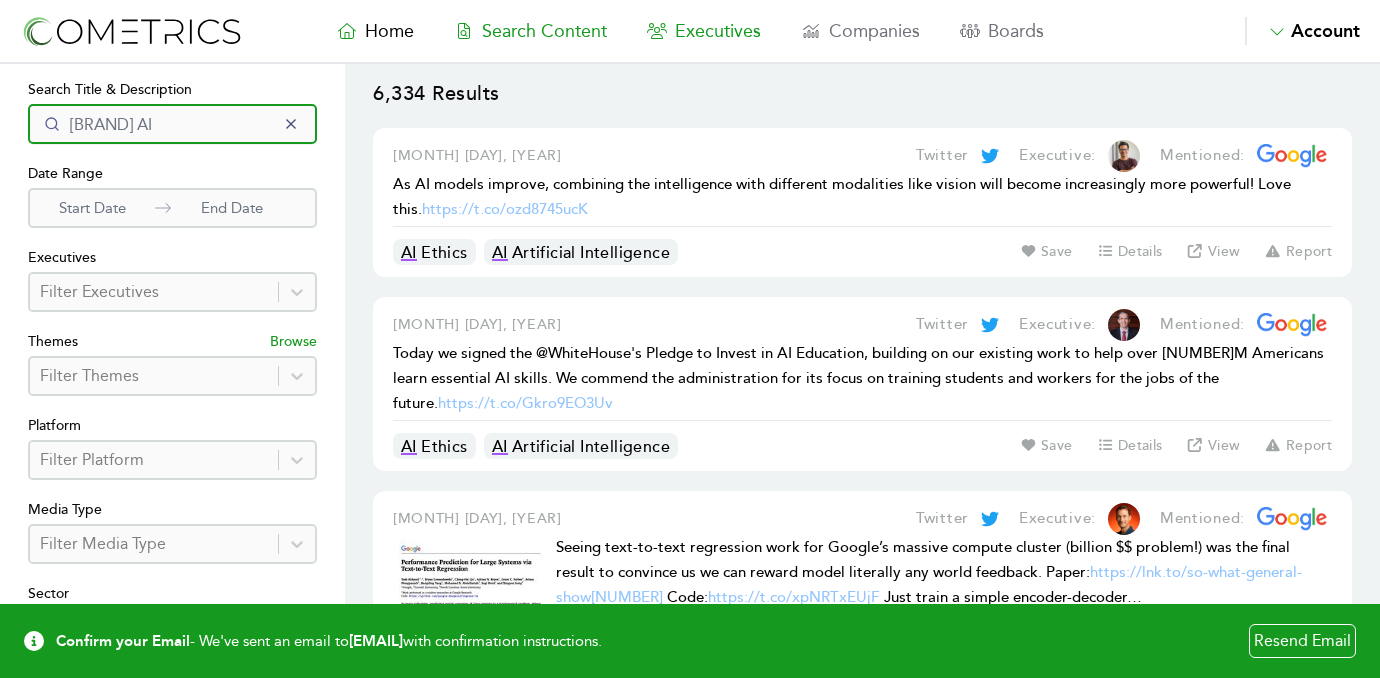 type on "[BRAND] AI" 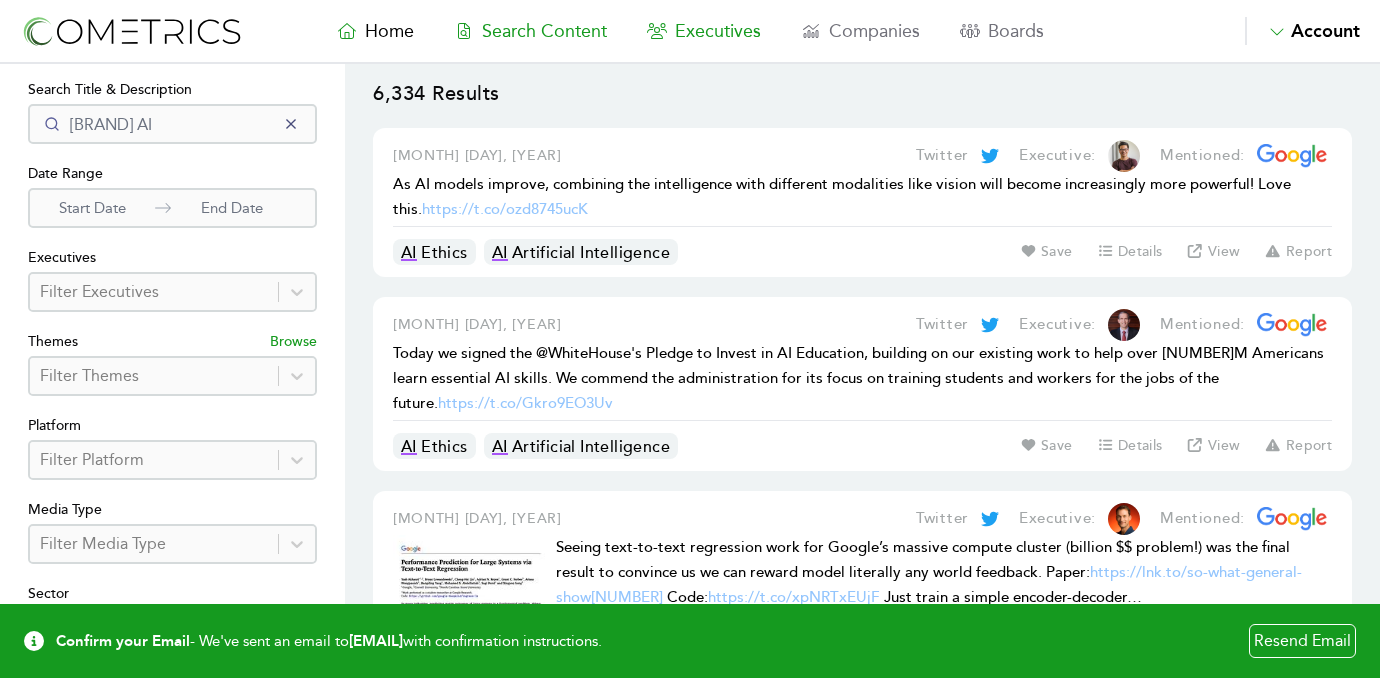 click on "Executives" at bounding box center [718, 31] 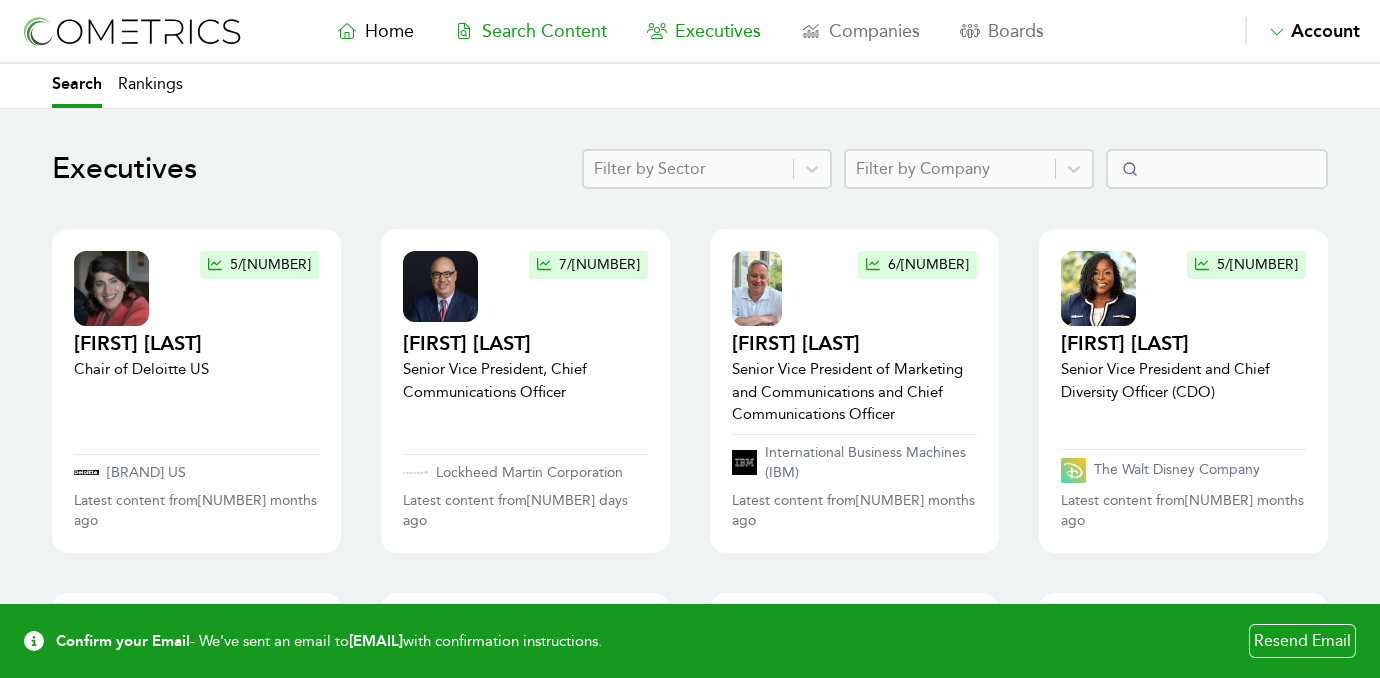 click on "Search Content" at bounding box center (544, 31) 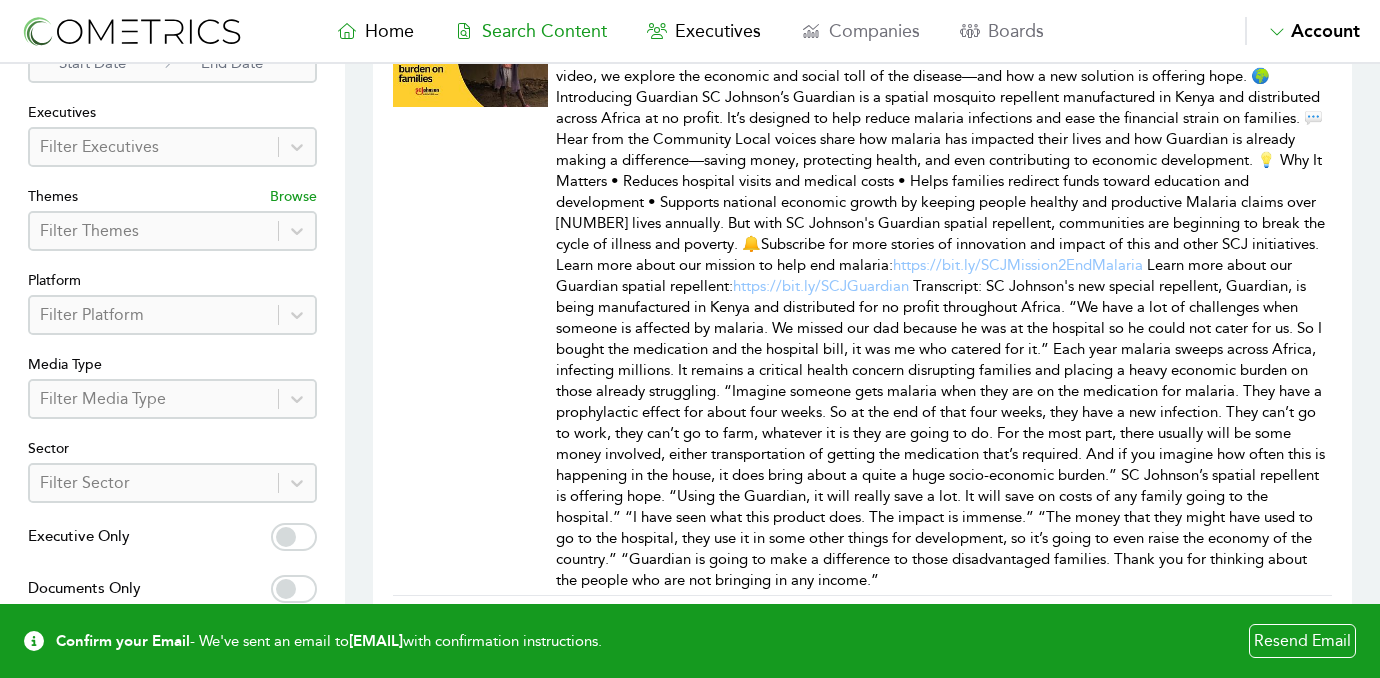 scroll, scrollTop: 0, scrollLeft: 0, axis: both 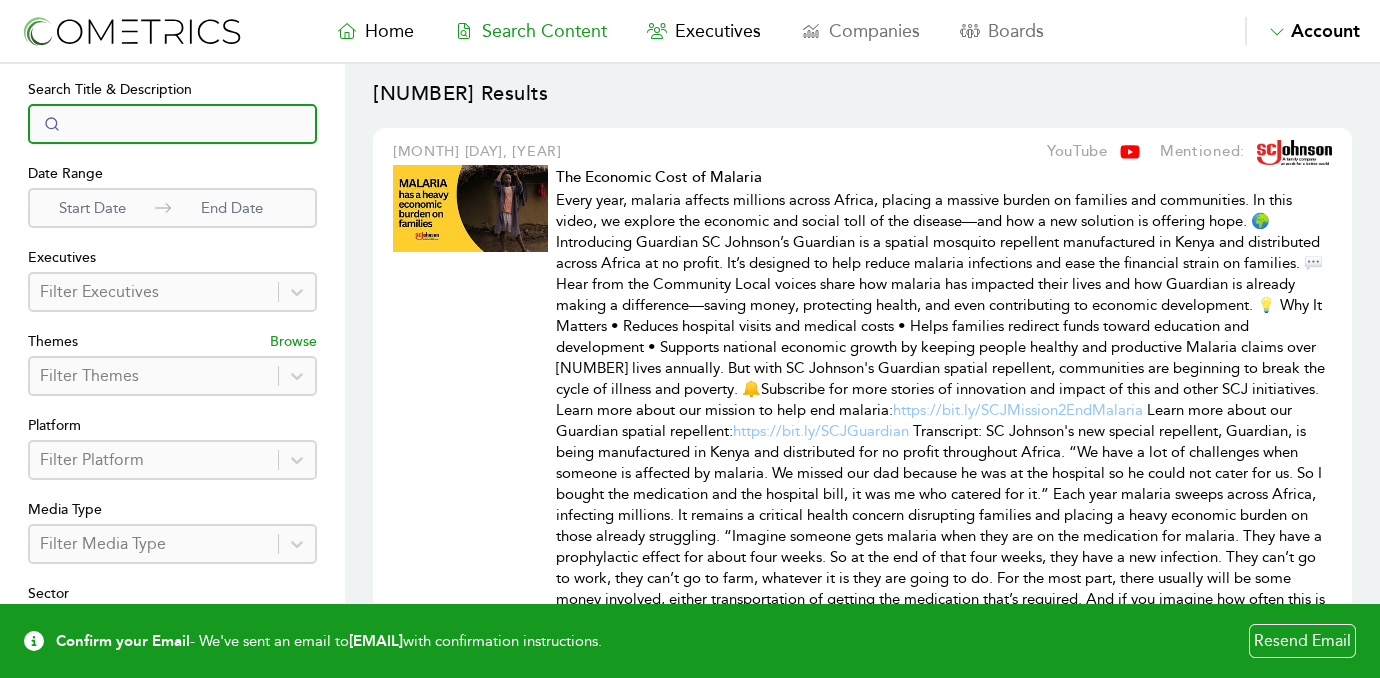 click at bounding box center [172, 124] 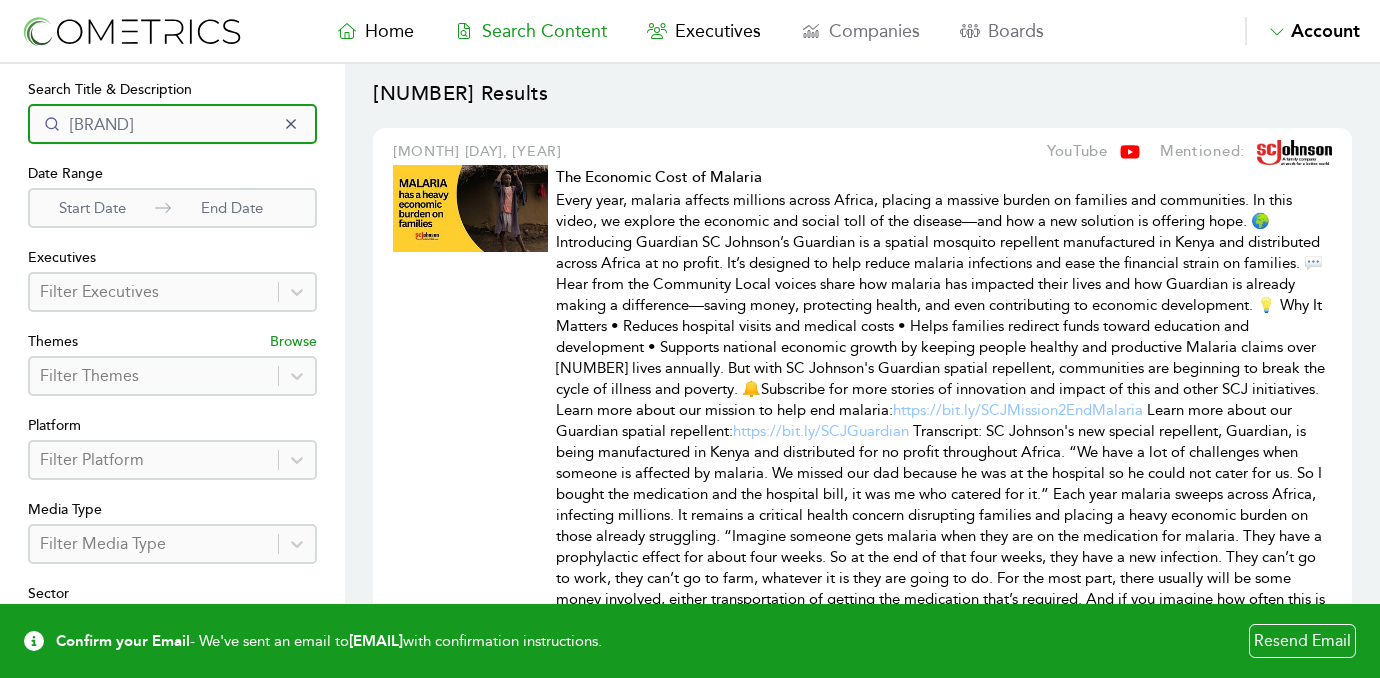 type on "[BRAND]" 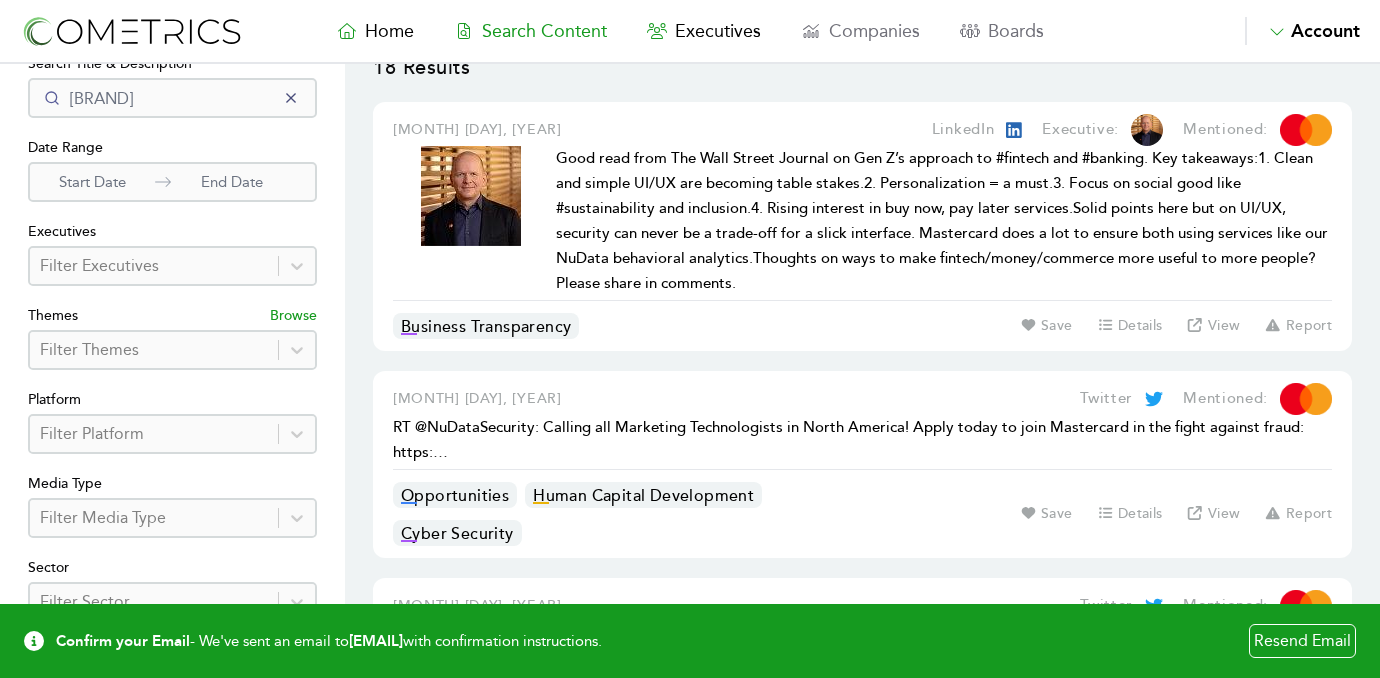 scroll, scrollTop: 0, scrollLeft: 0, axis: both 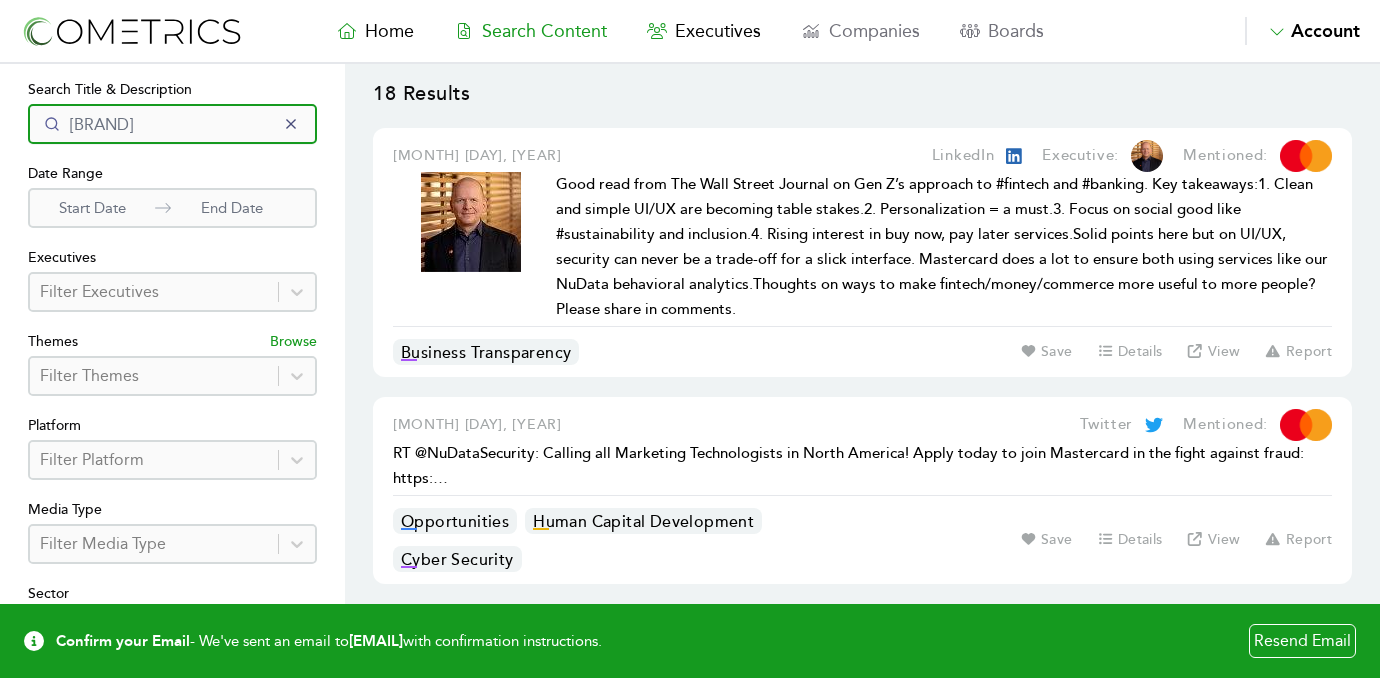 drag, startPoint x: 148, startPoint y: 126, endPoint x: 42, endPoint y: 127, distance: 106.004715 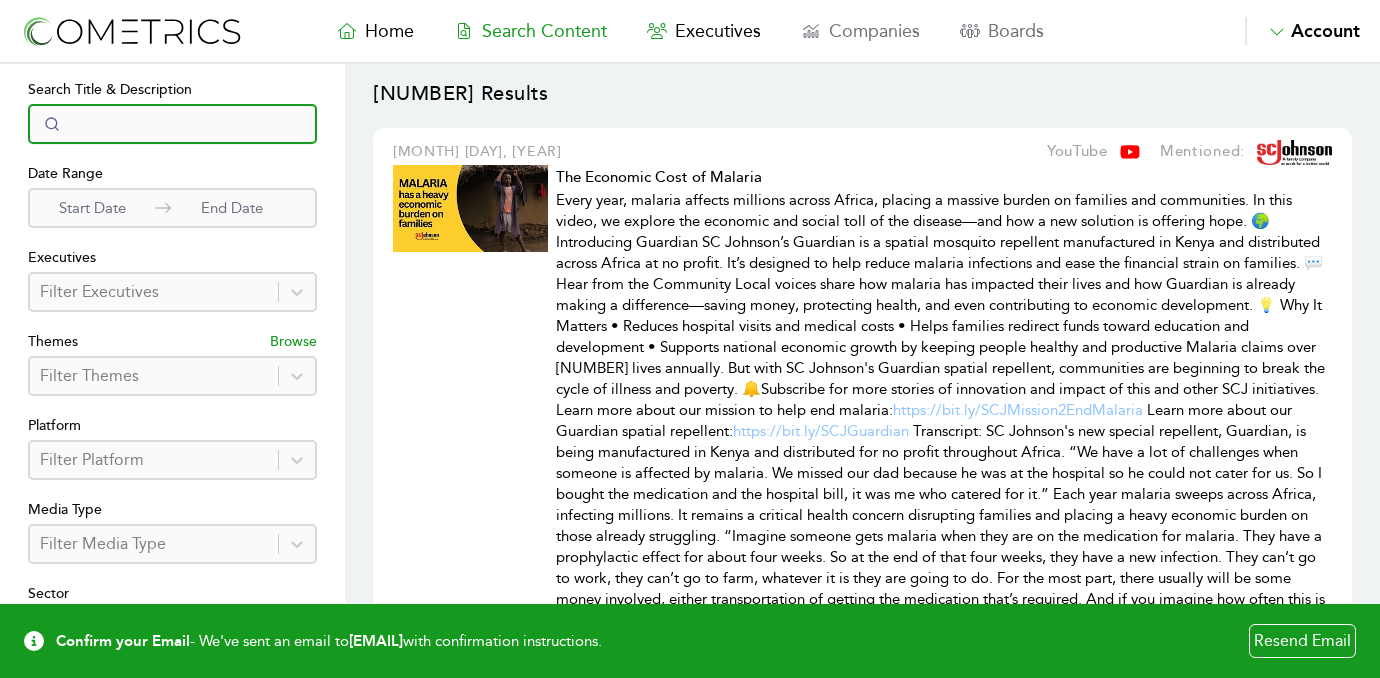 type 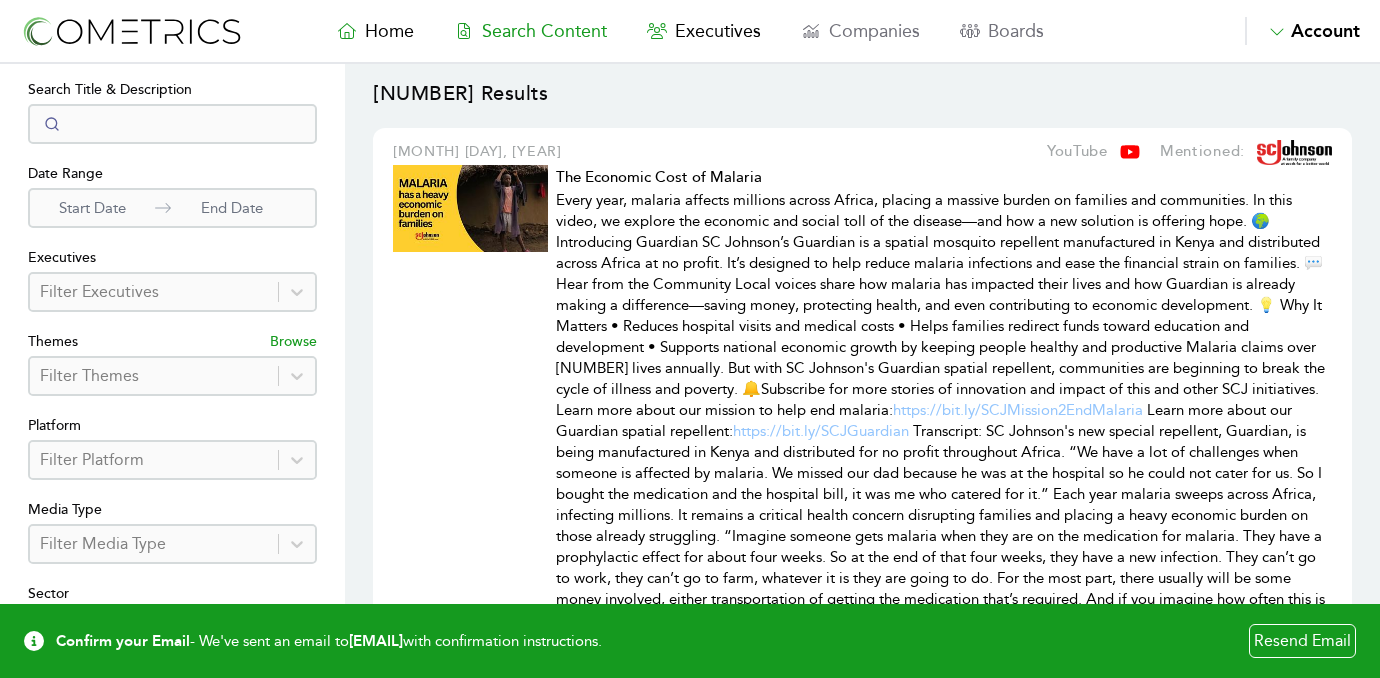 click at bounding box center (154, 292) 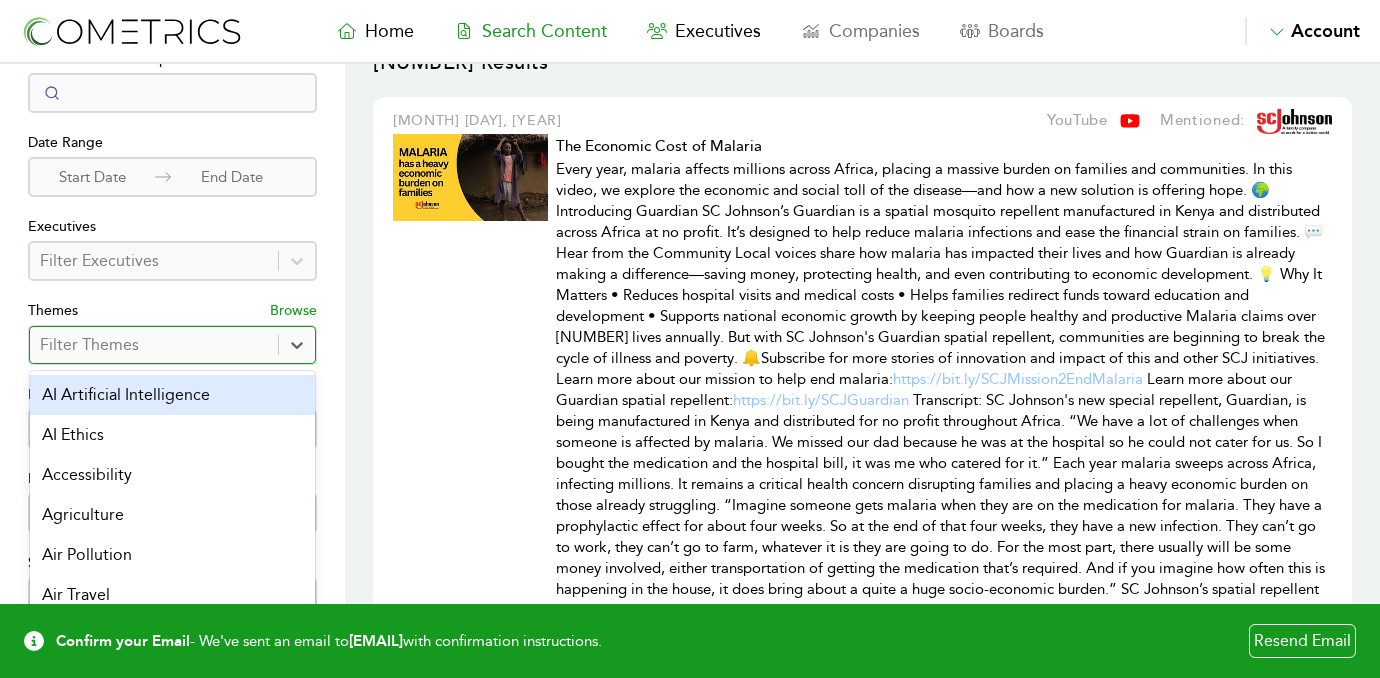 scroll, scrollTop: 32, scrollLeft: 0, axis: vertical 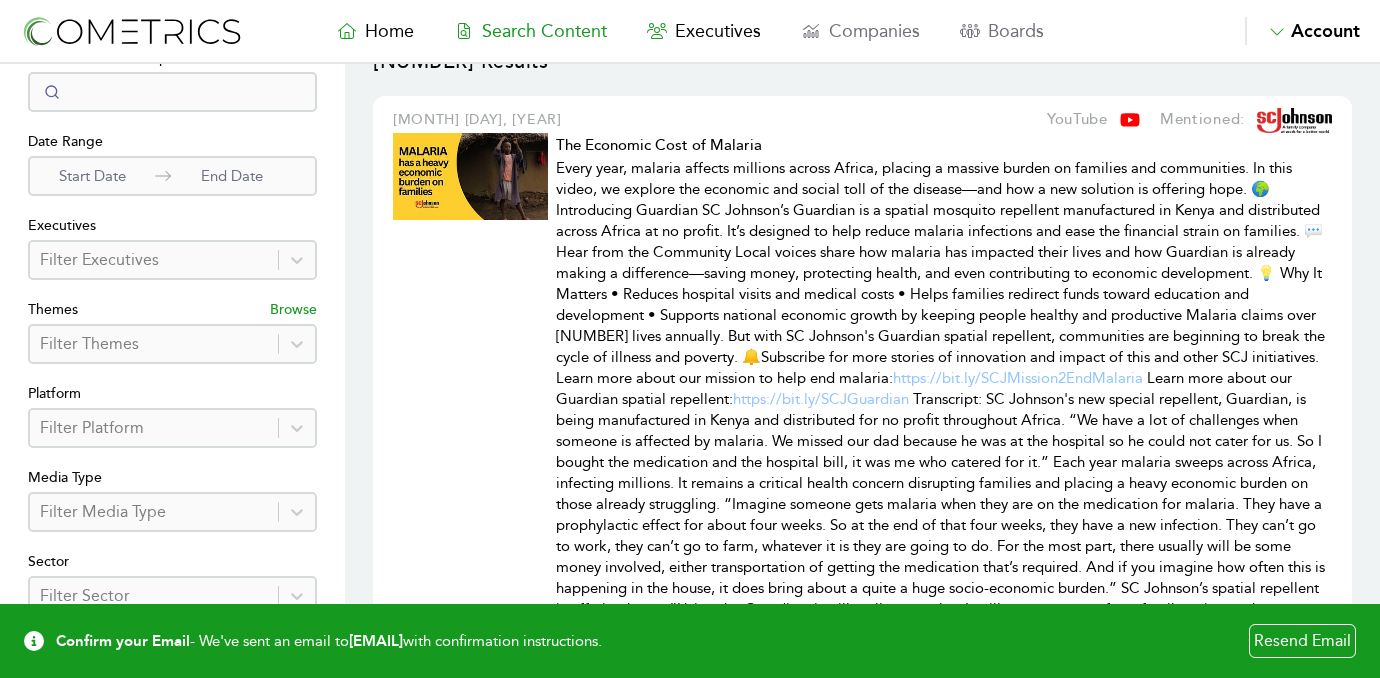 click on "Every year, malaria affects millions across Africa, placing a massive burden on families and communities. In this video, we explore the economic and social toll of the disease—and how a new solution is offering hope.
🌍 Introducing Guardian
SC Johnson’s Guardian is a spatial mosquito repellent manufactured in Kenya and distributed across Africa at no profit. It’s designed to help reduce malaria infections and ease the financial strain on families.
💬 Hear from the Community
Local voices share how malaria has impacted their lives and how Guardian is already making a difference—saving money, protecting health, and even contributing to economic development.
💡 Why It Matters
• Reduces hospital visits and medical costs
• Helps families redirect funds toward education and development
• Supports national economic growth by keeping people healthy and productive
🔔Subscribe for more stories of innovation and impact of this and other SCJ initiatives." at bounding box center (940, 430) 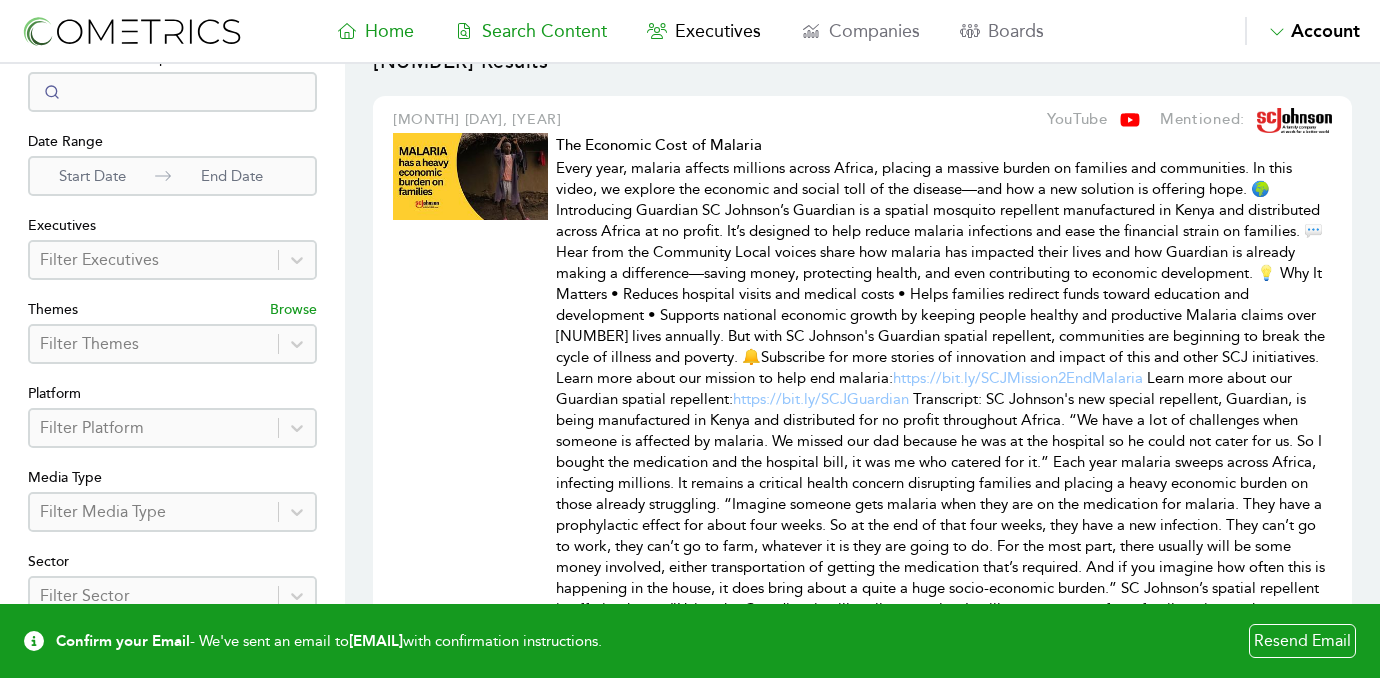 click on "Home" at bounding box center [389, 31] 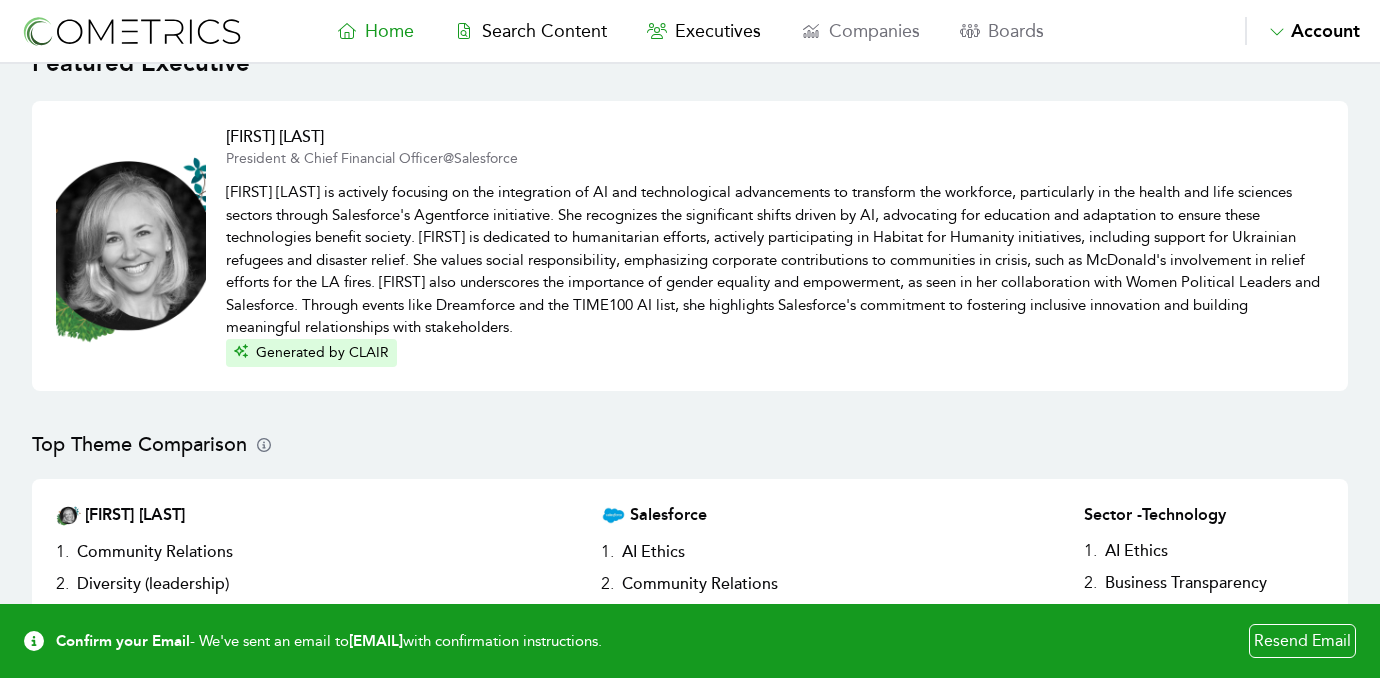 scroll, scrollTop: 23, scrollLeft: 0, axis: vertical 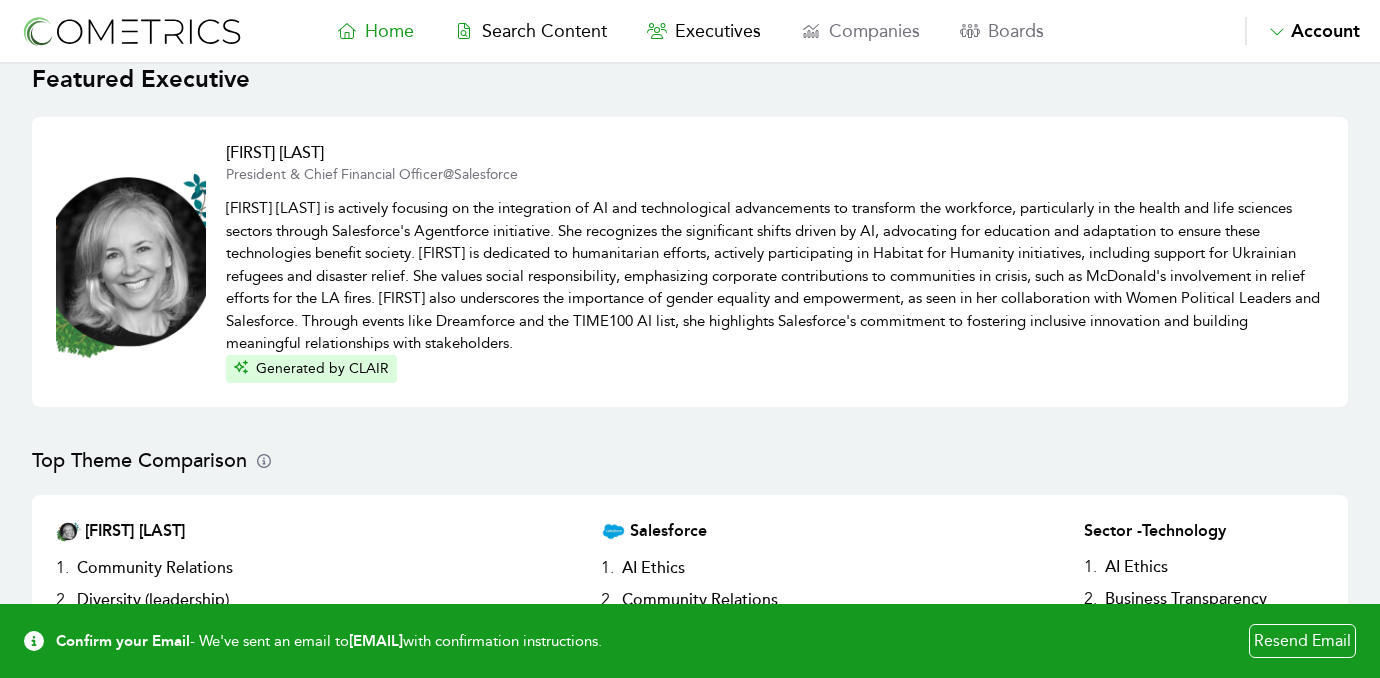 click on "Home" at bounding box center (389, 31) 